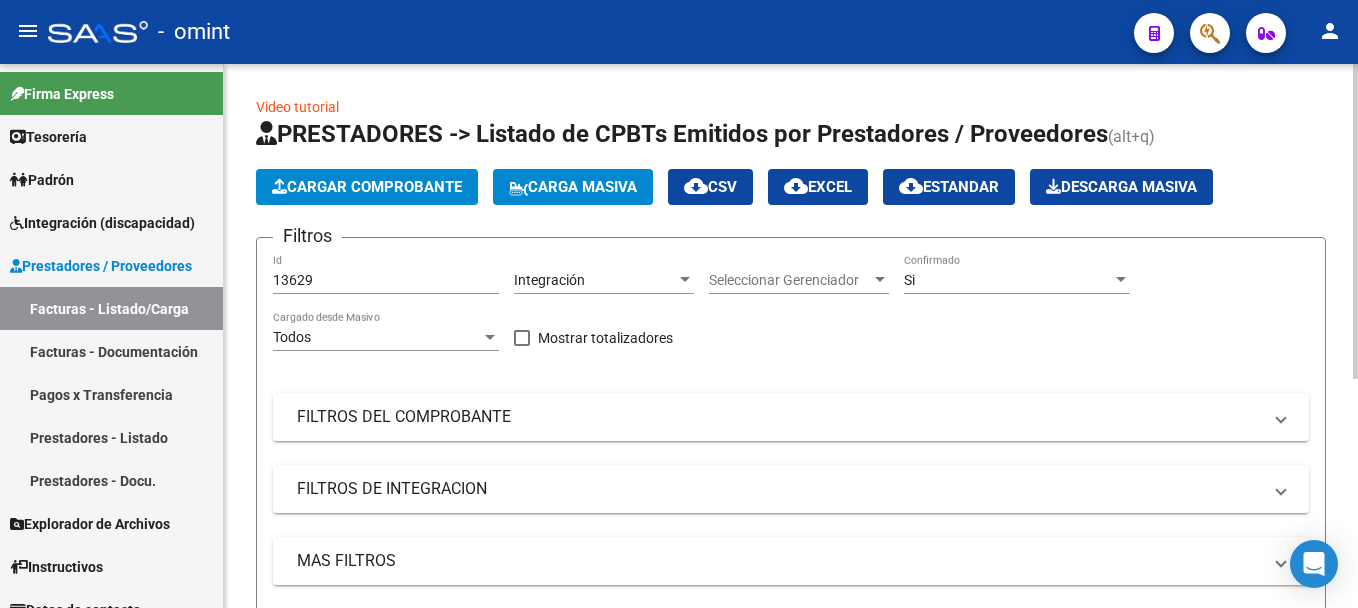 scroll, scrollTop: 0, scrollLeft: 0, axis: both 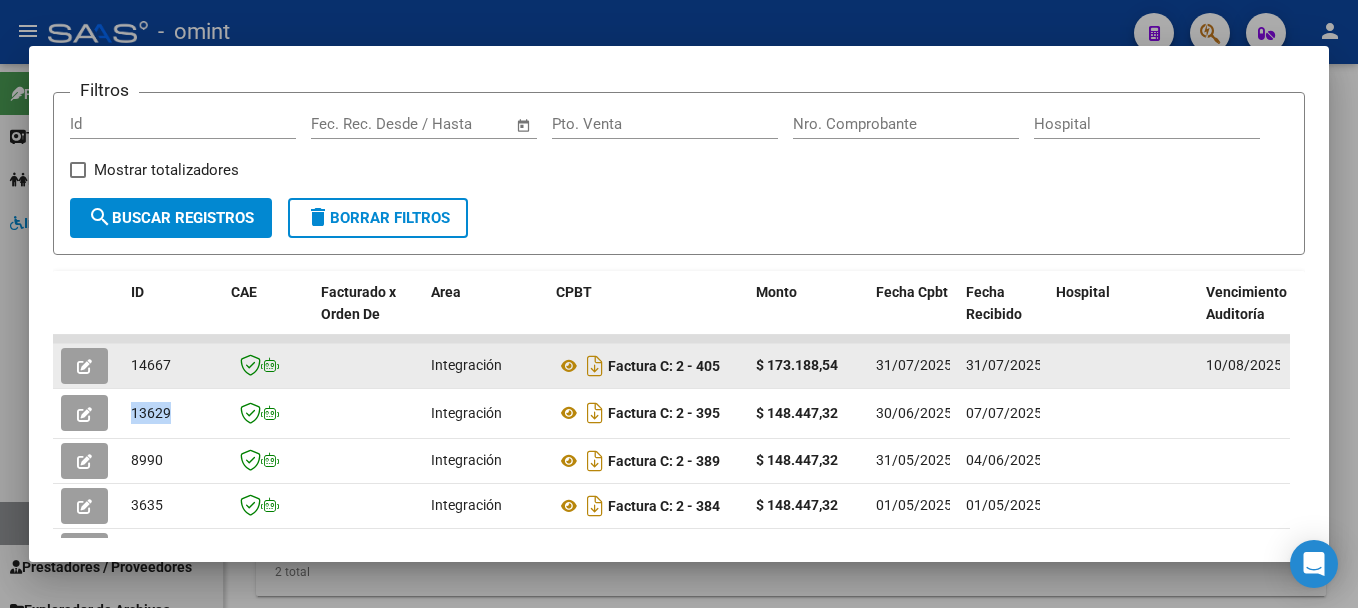 click 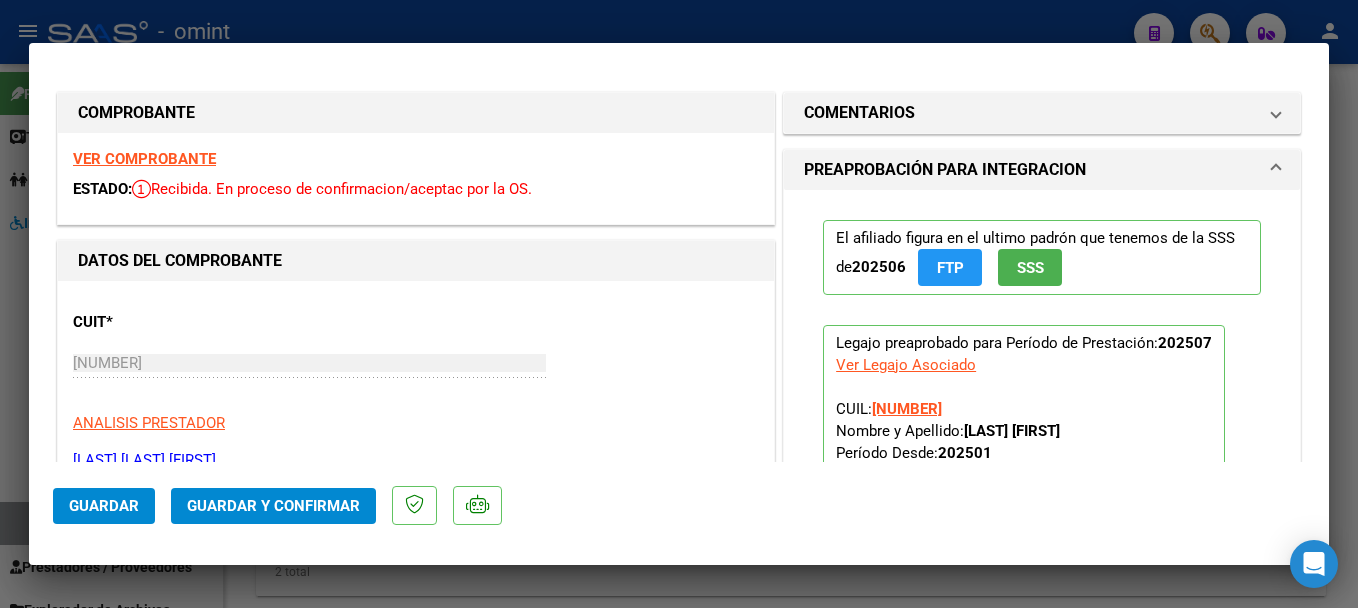 scroll, scrollTop: 0, scrollLeft: 0, axis: both 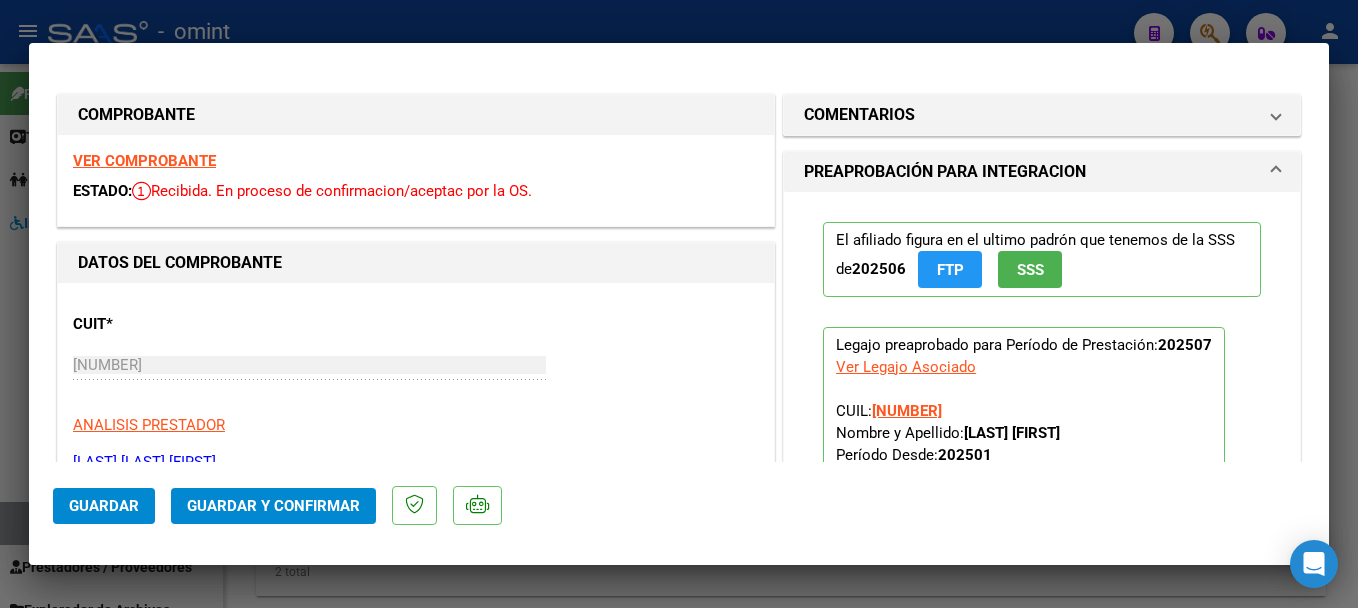 click at bounding box center (679, 304) 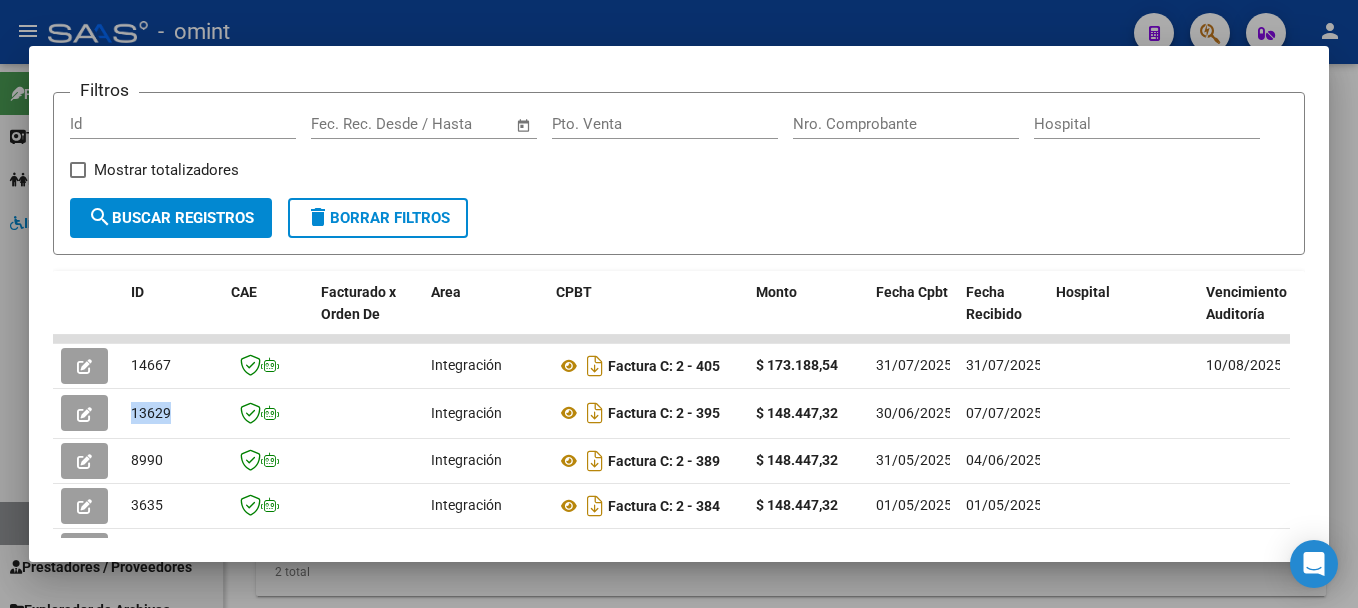 click at bounding box center (679, 304) 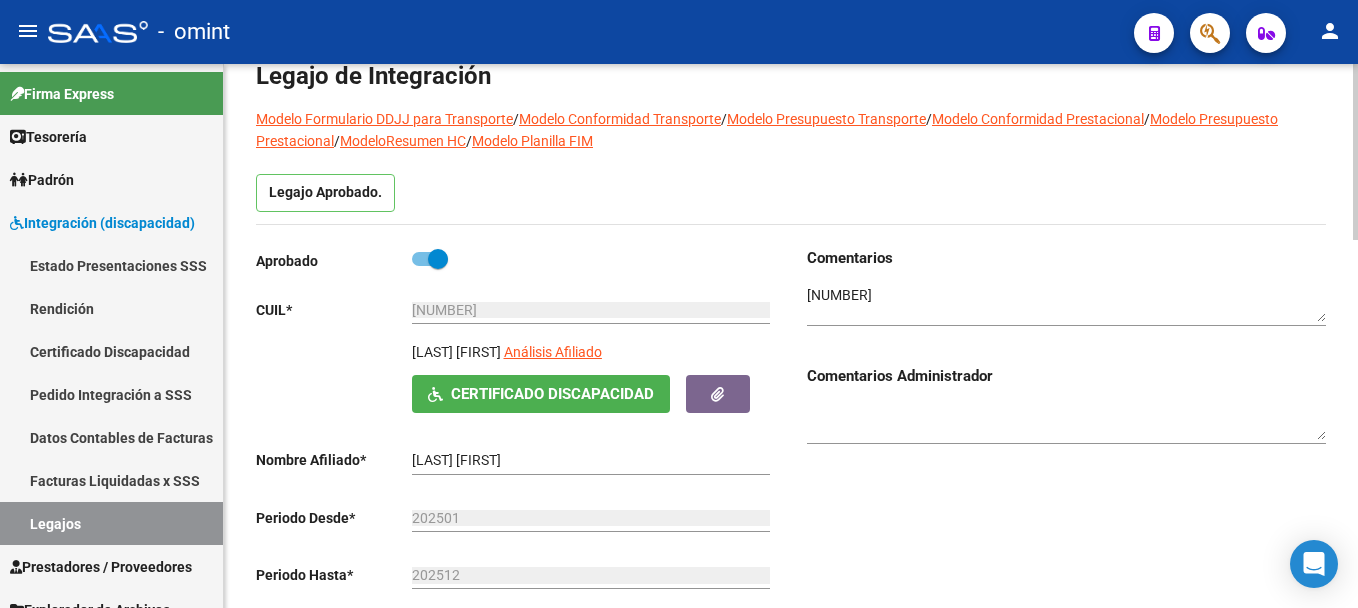 scroll, scrollTop: 0, scrollLeft: 0, axis: both 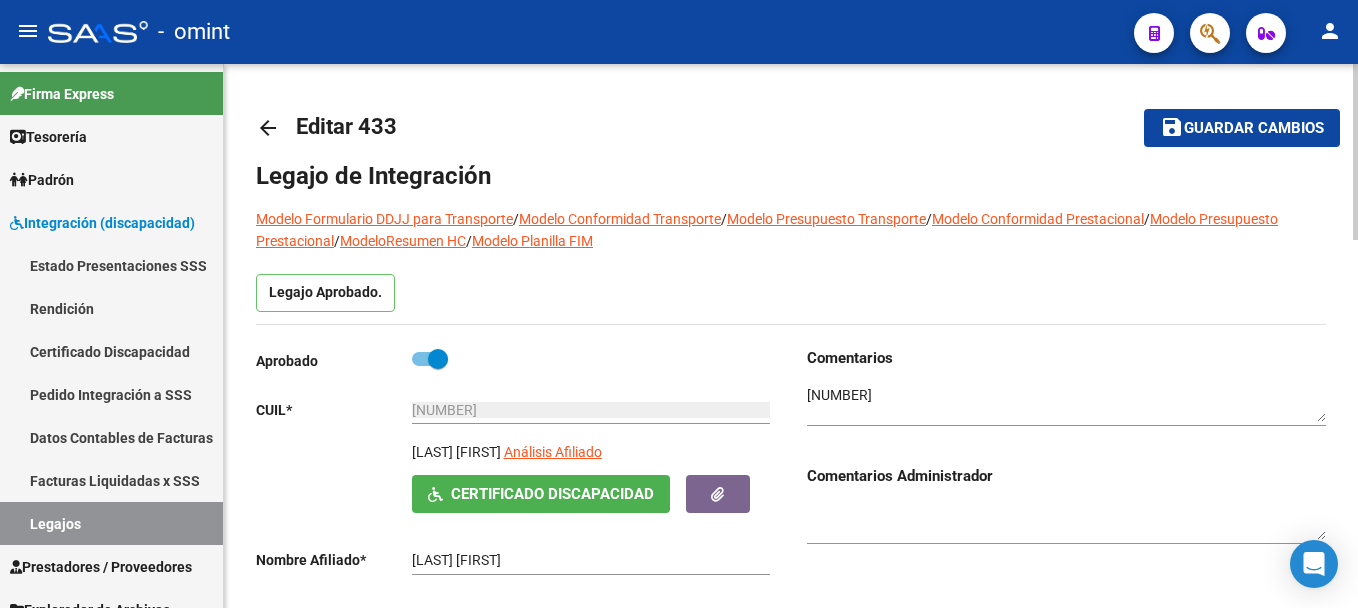 click on "arrow_back" 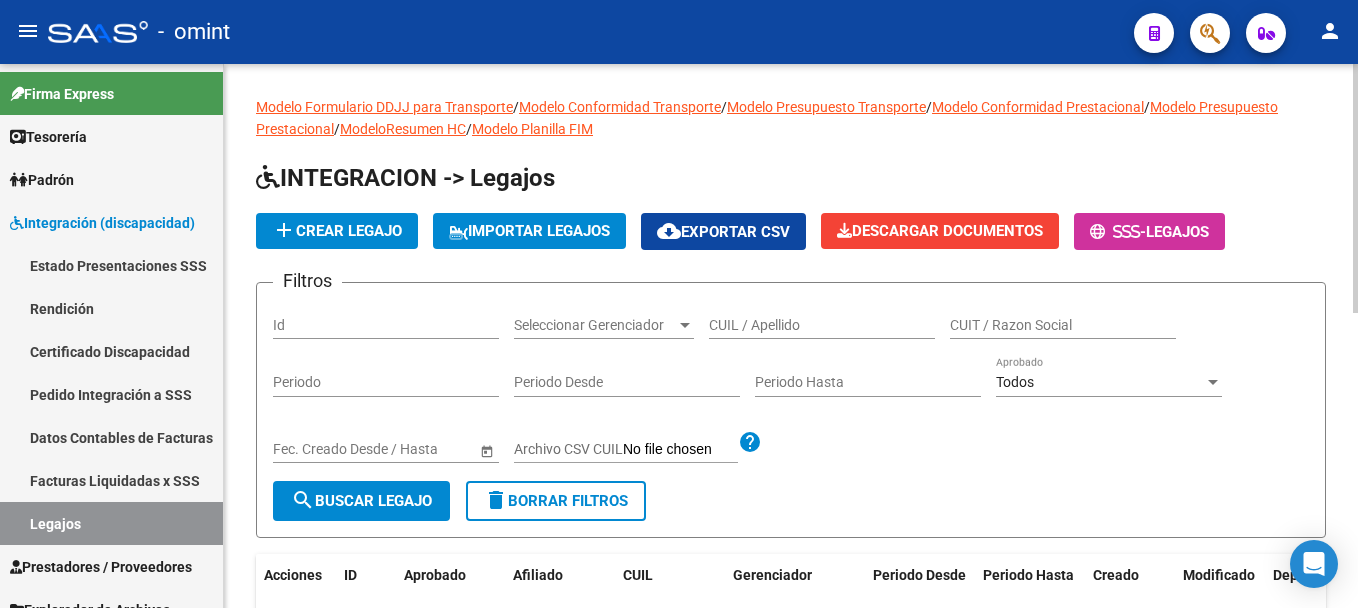 click on "CUIL / Apellido" at bounding box center [822, 325] 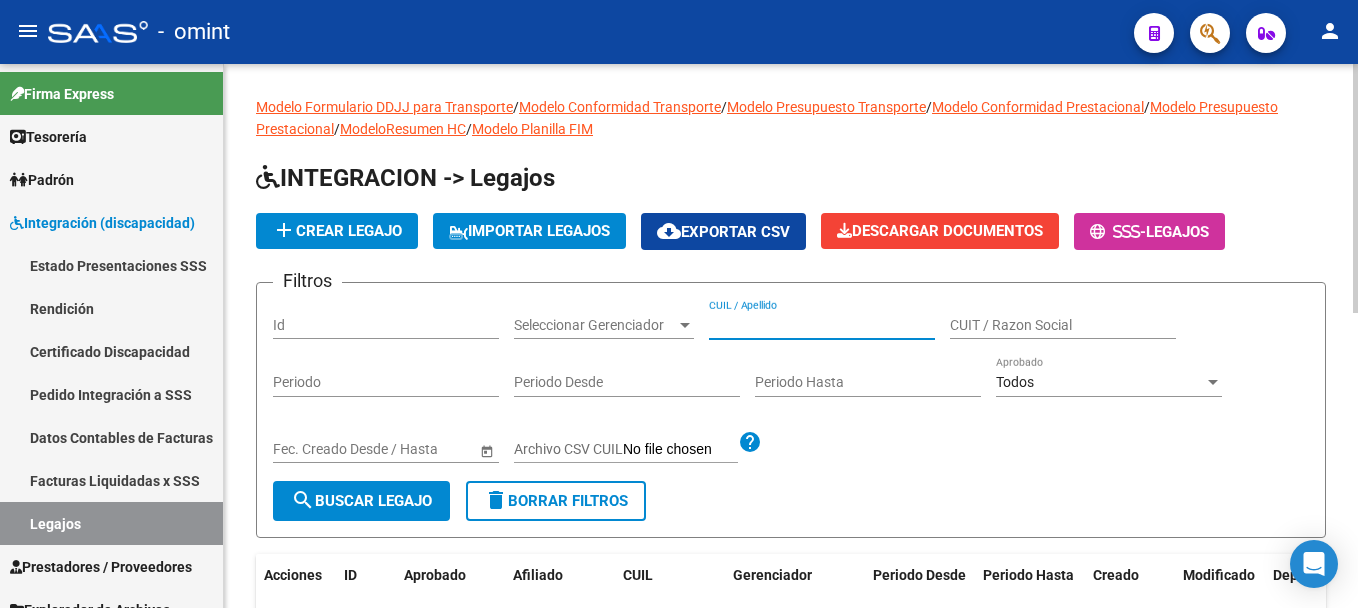 paste on "[LAST]" 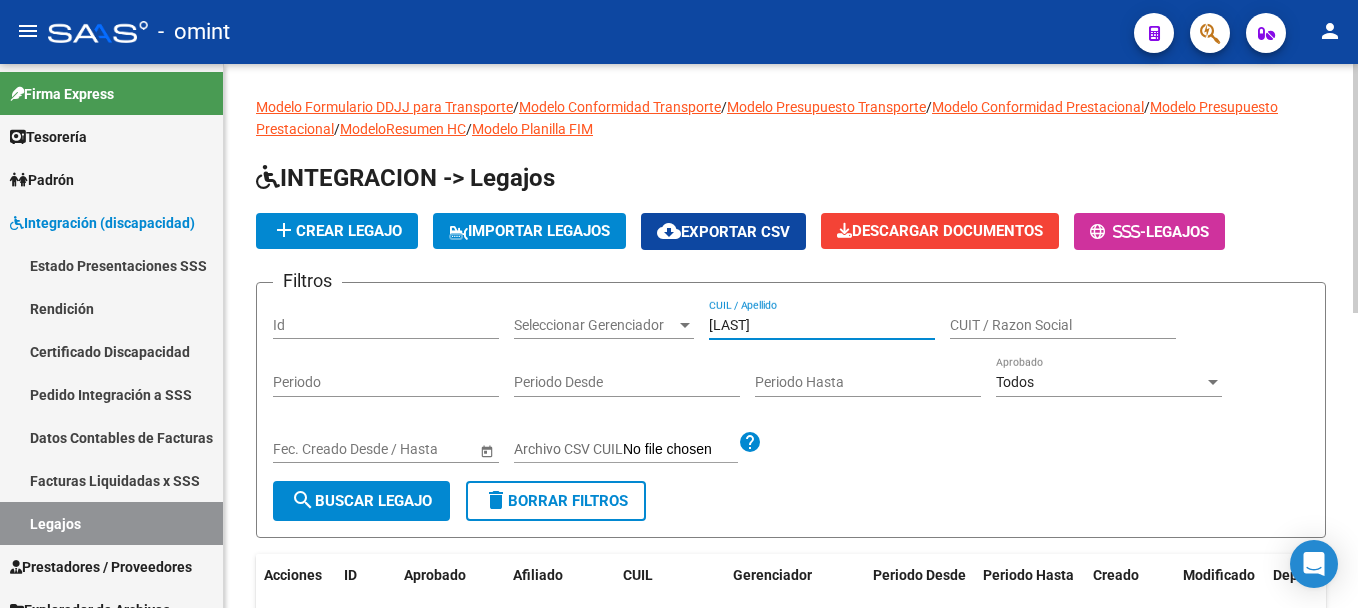 type on "[LAST]" 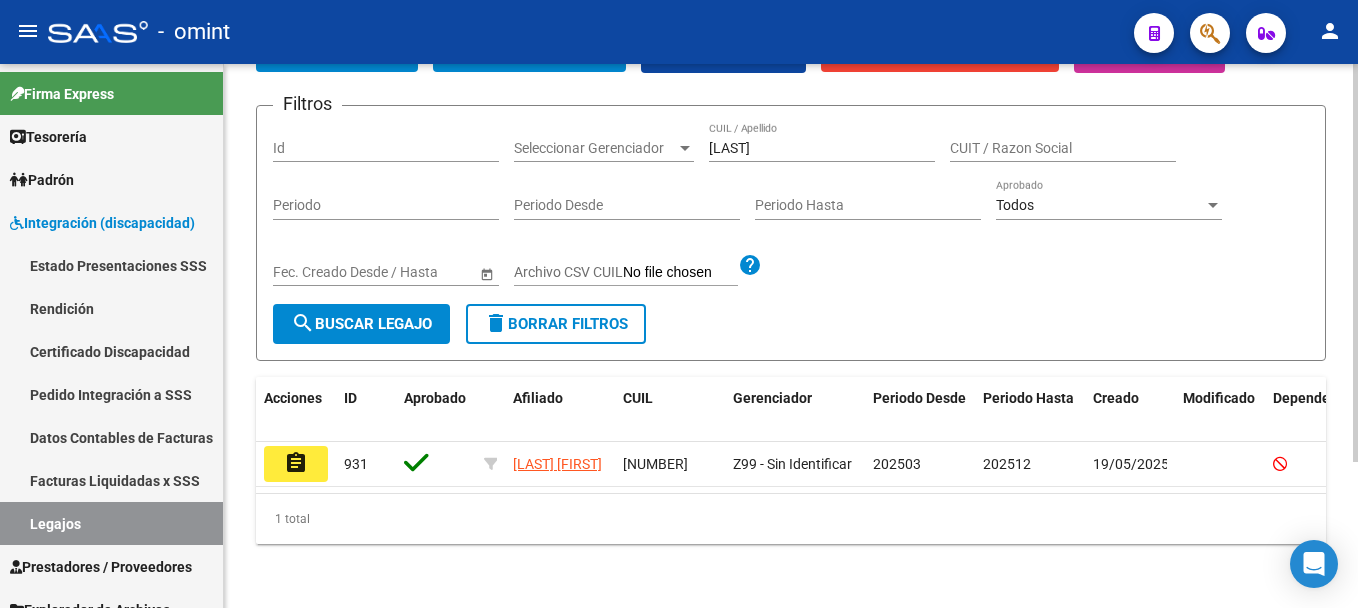 scroll, scrollTop: 199, scrollLeft: 0, axis: vertical 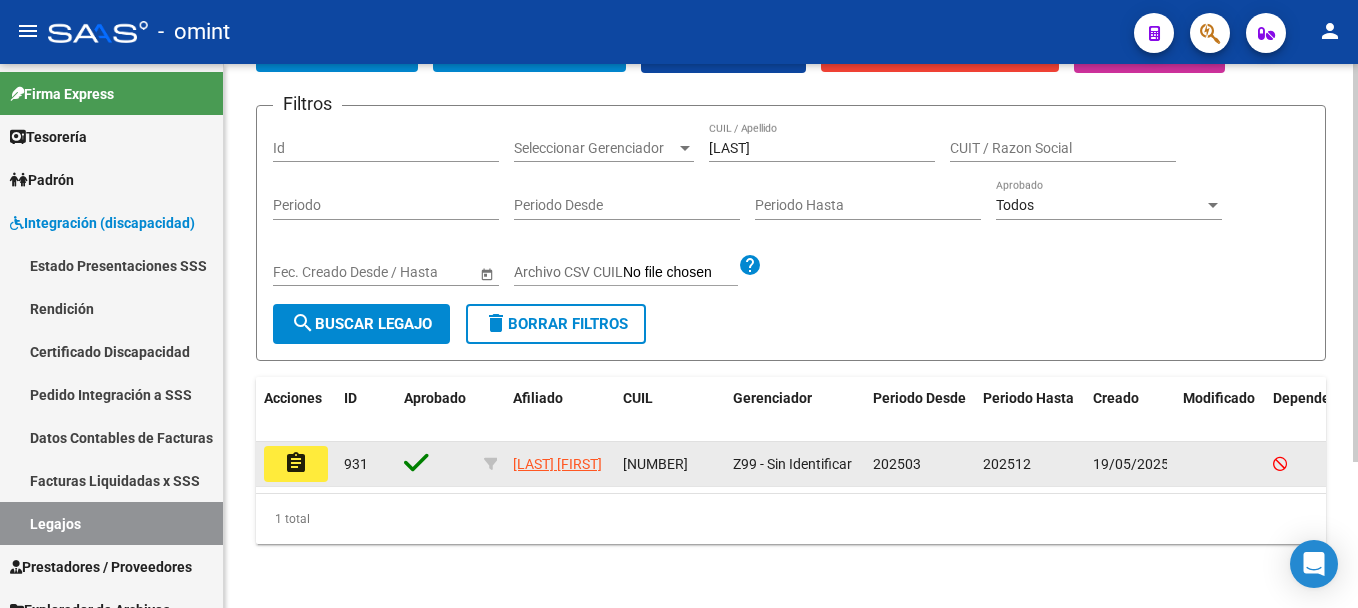 click on "assignment" 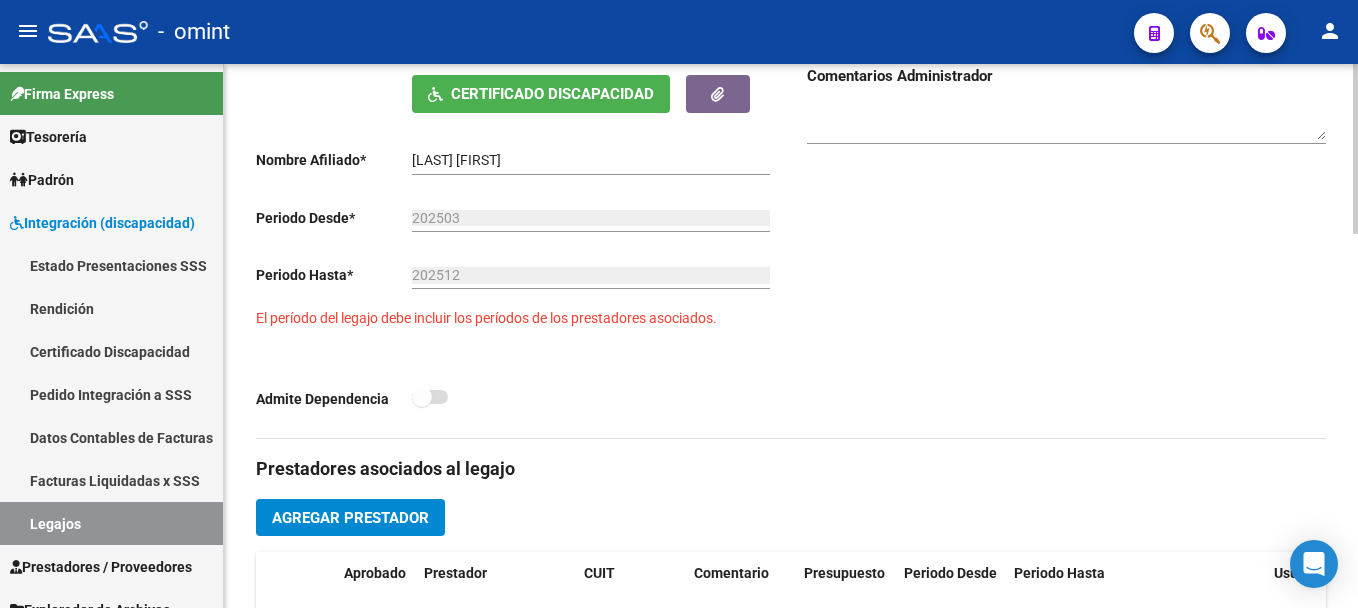 scroll, scrollTop: 600, scrollLeft: 0, axis: vertical 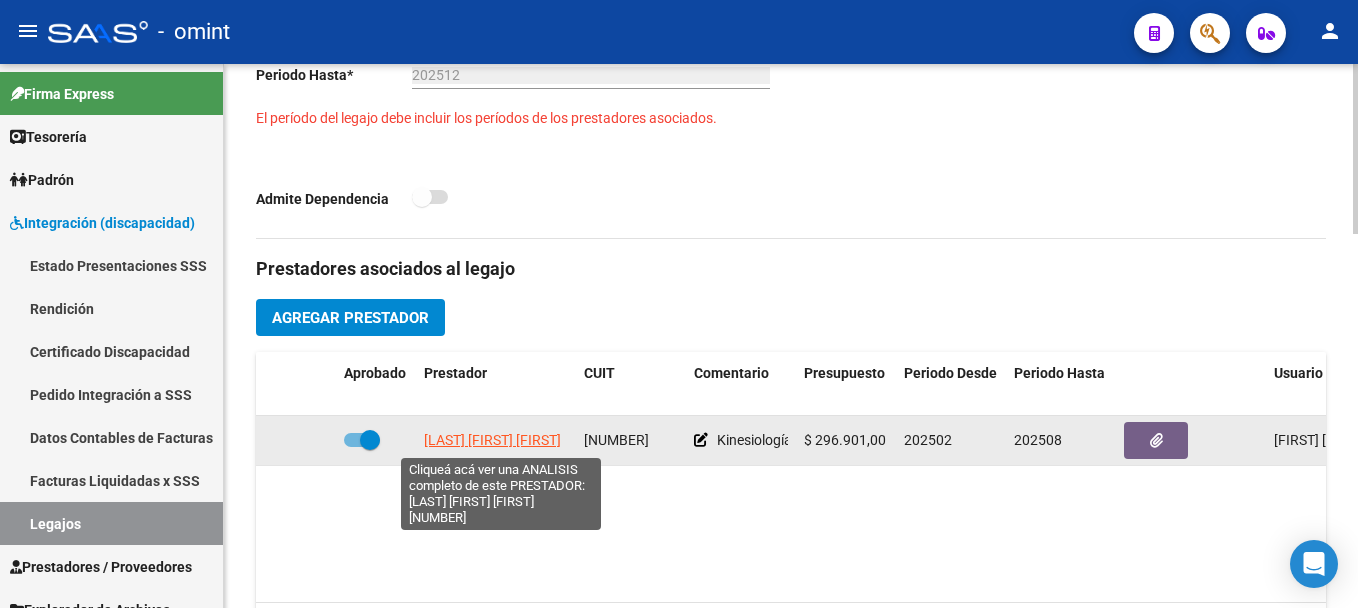 click on "[LAST] [FIRST] [FIRST]" 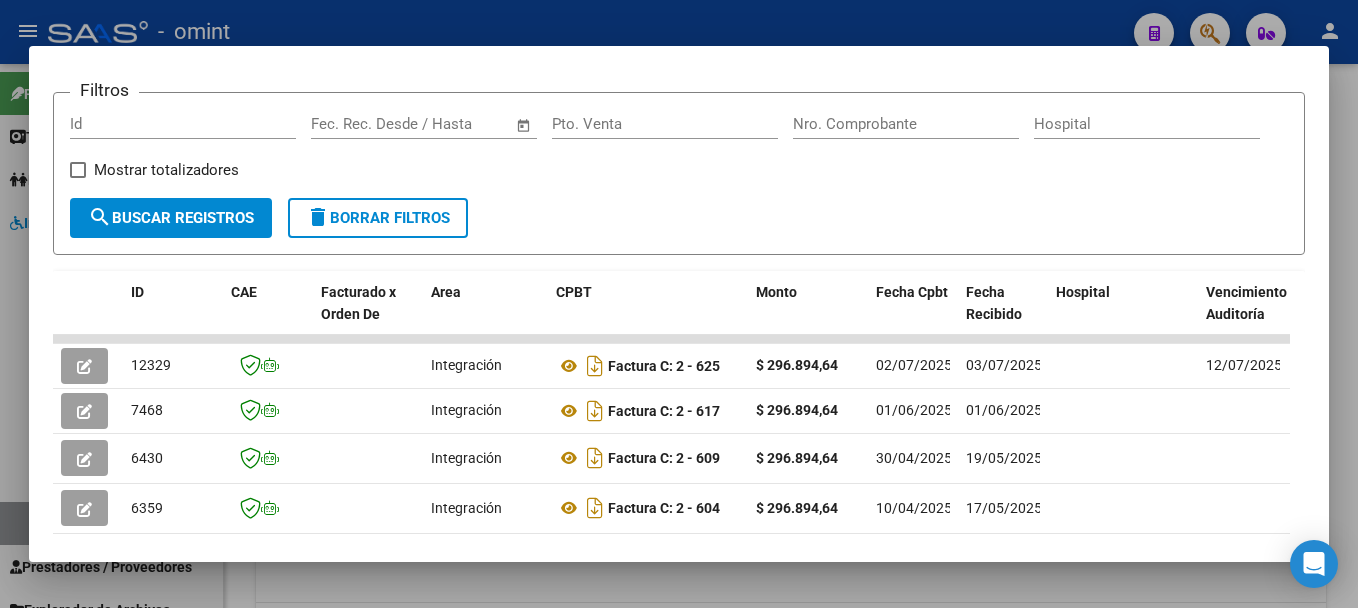 scroll, scrollTop: 375, scrollLeft: 0, axis: vertical 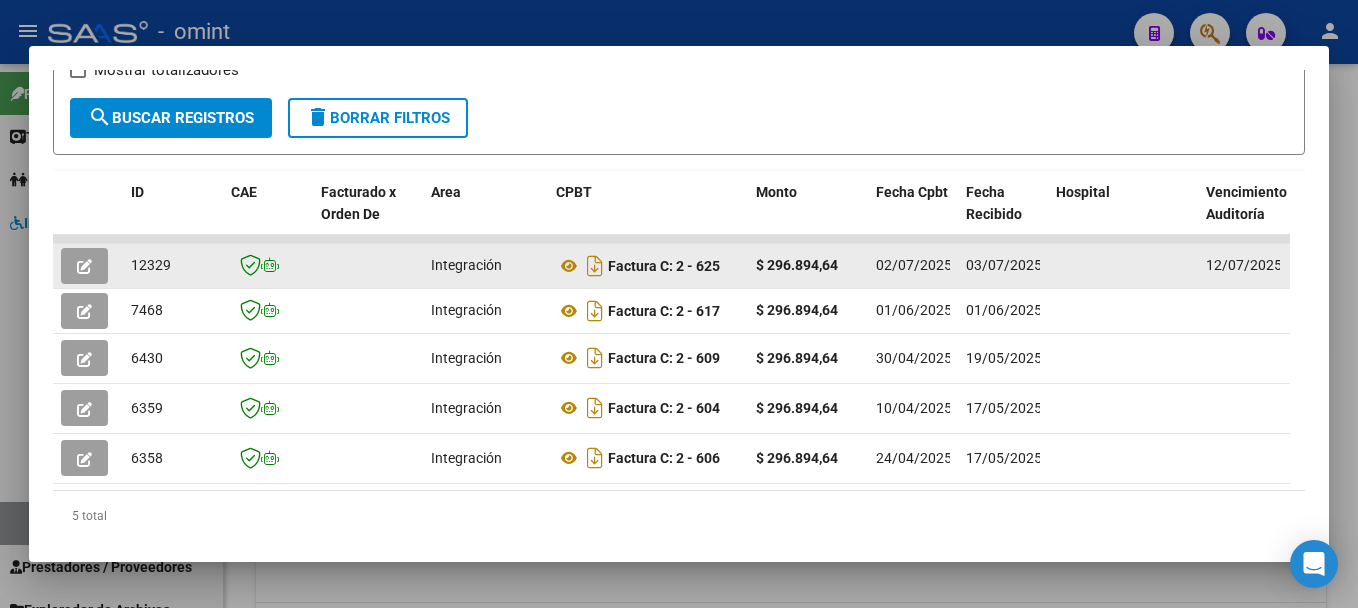 click 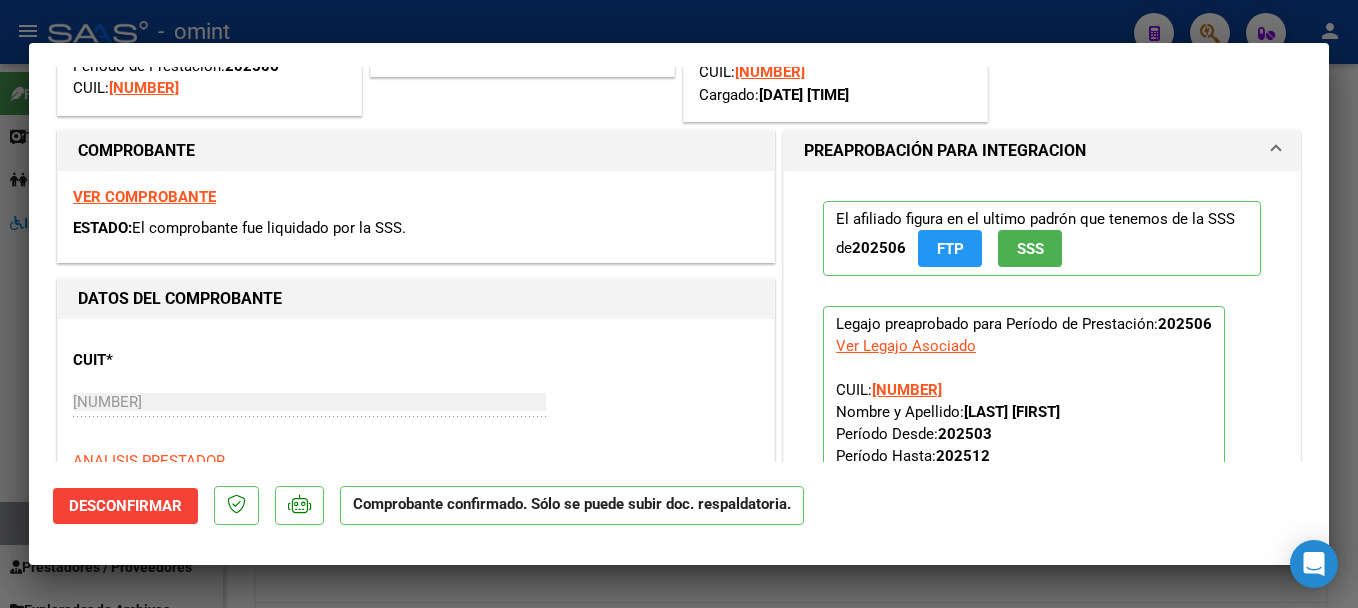 scroll, scrollTop: 0, scrollLeft: 0, axis: both 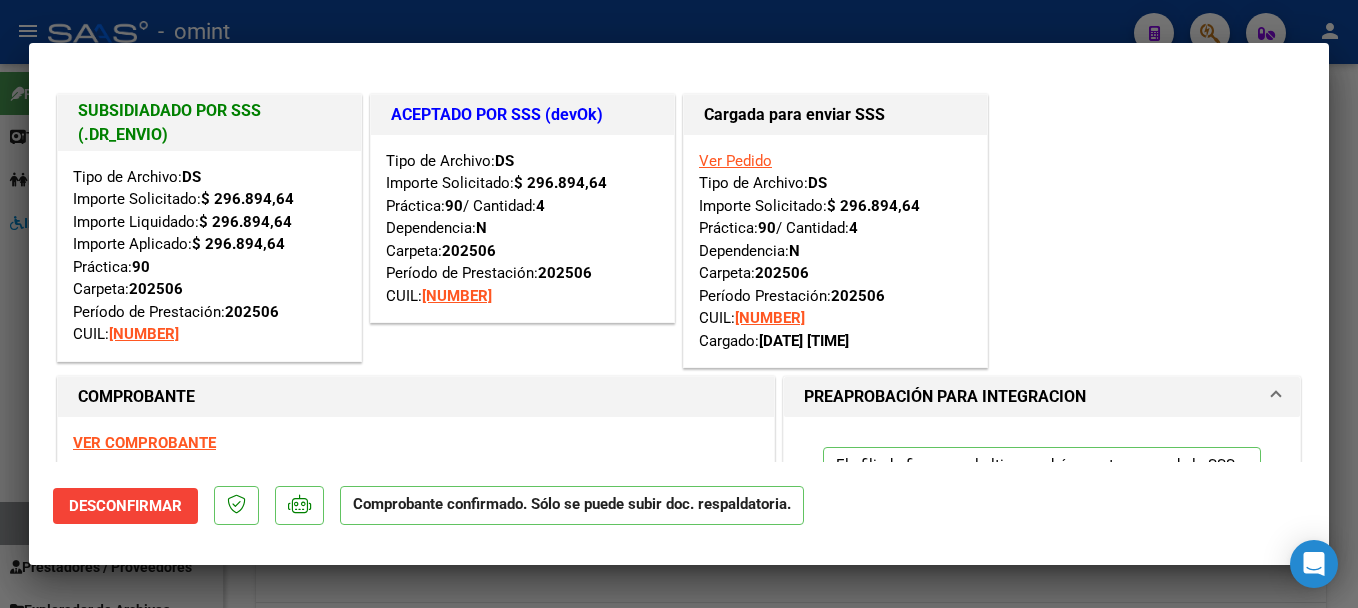 click at bounding box center (679, 304) 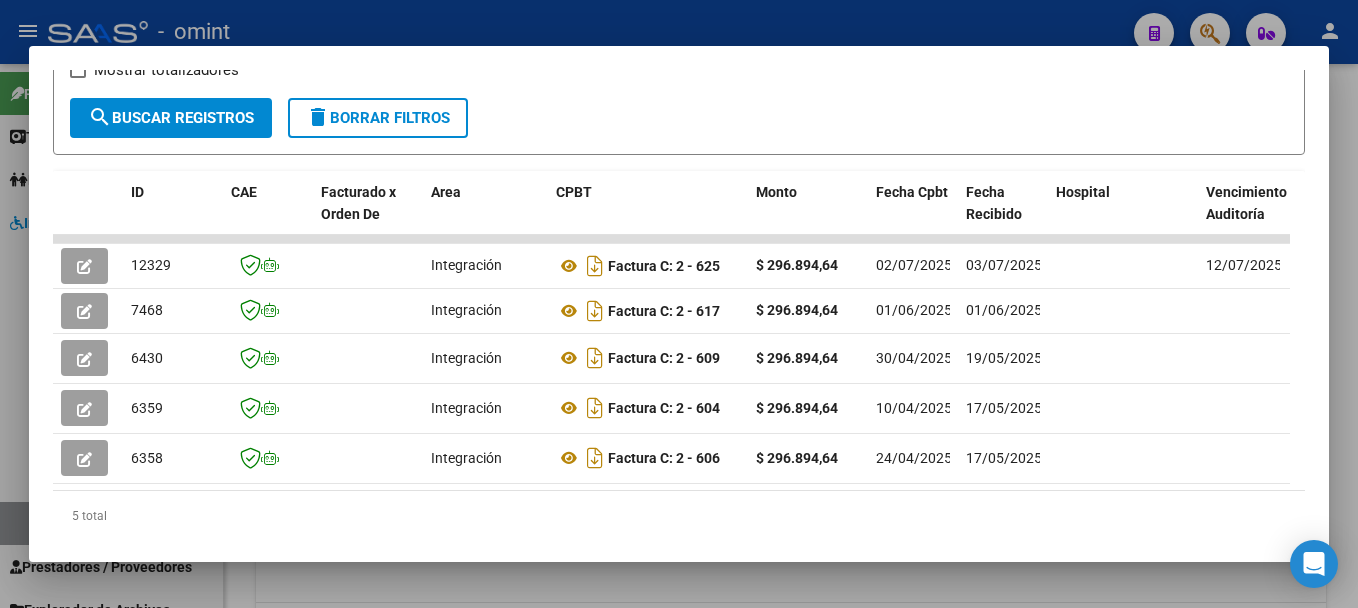 click at bounding box center (679, 304) 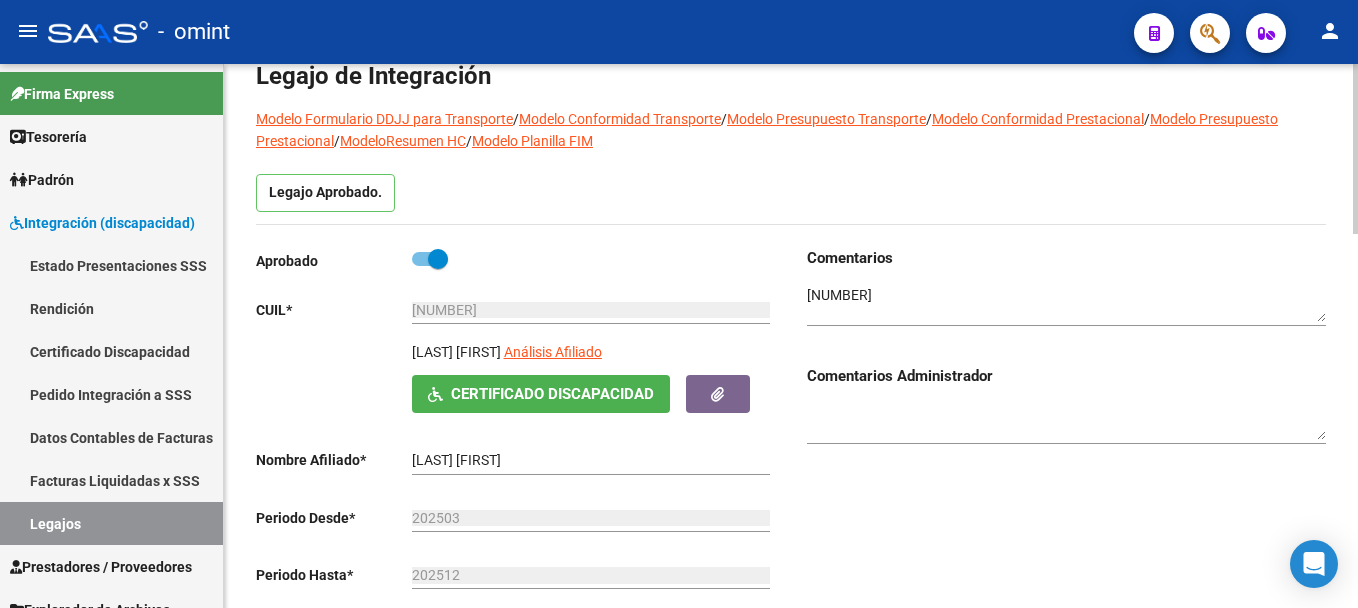 scroll, scrollTop: 0, scrollLeft: 0, axis: both 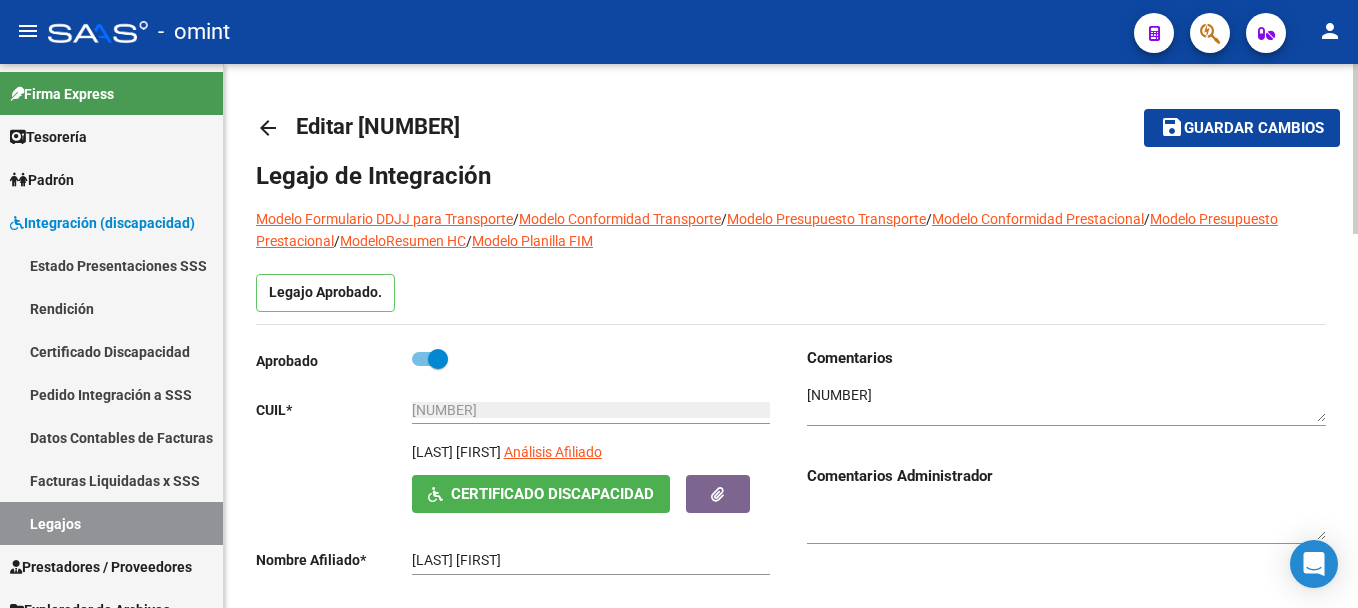 click on "arrow_back" 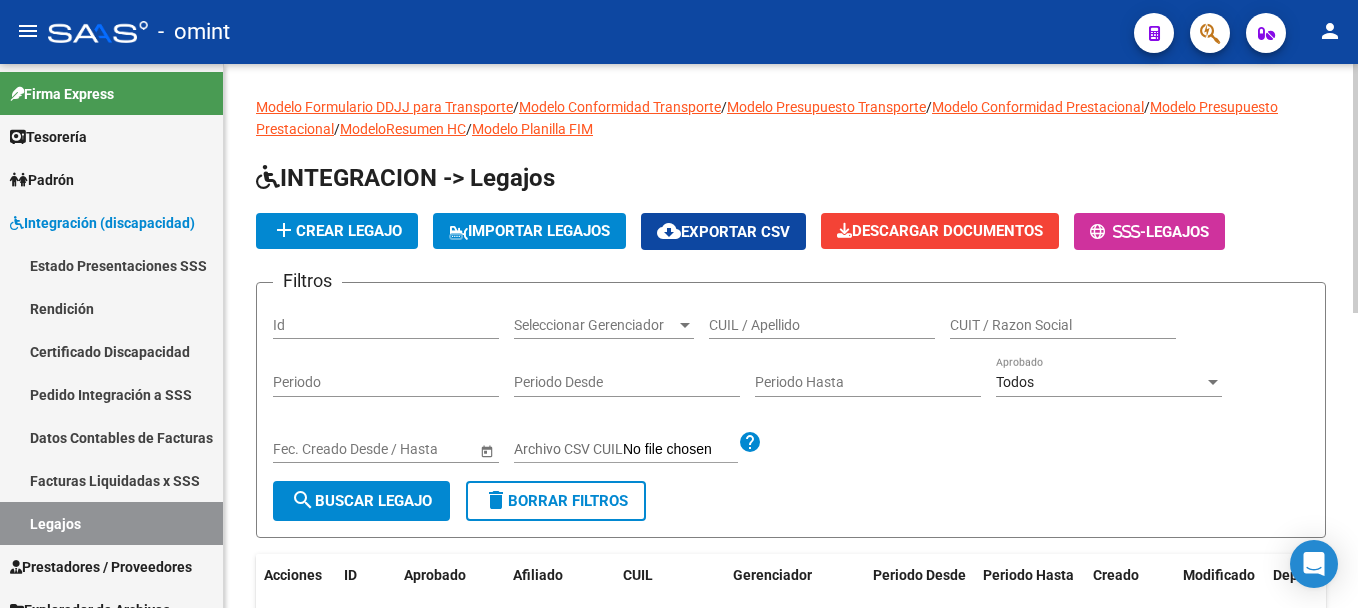 click on "CUIL / Apellido" at bounding box center [822, 325] 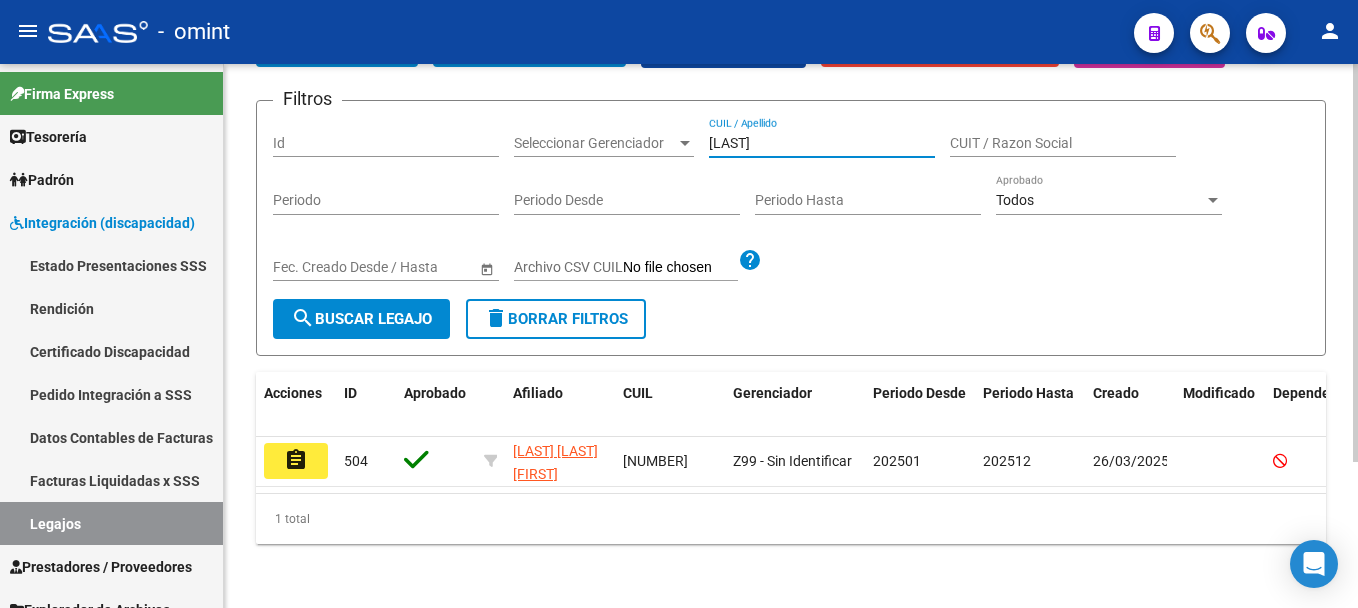 scroll, scrollTop: 199, scrollLeft: 0, axis: vertical 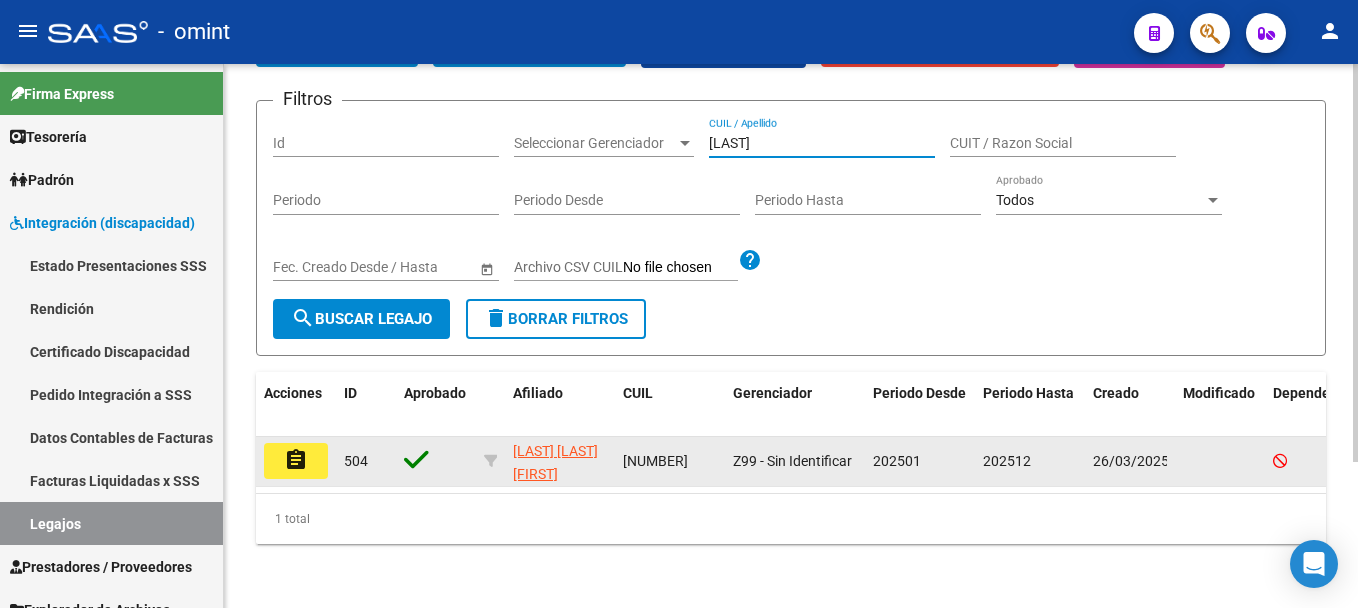 type on "[LAST]" 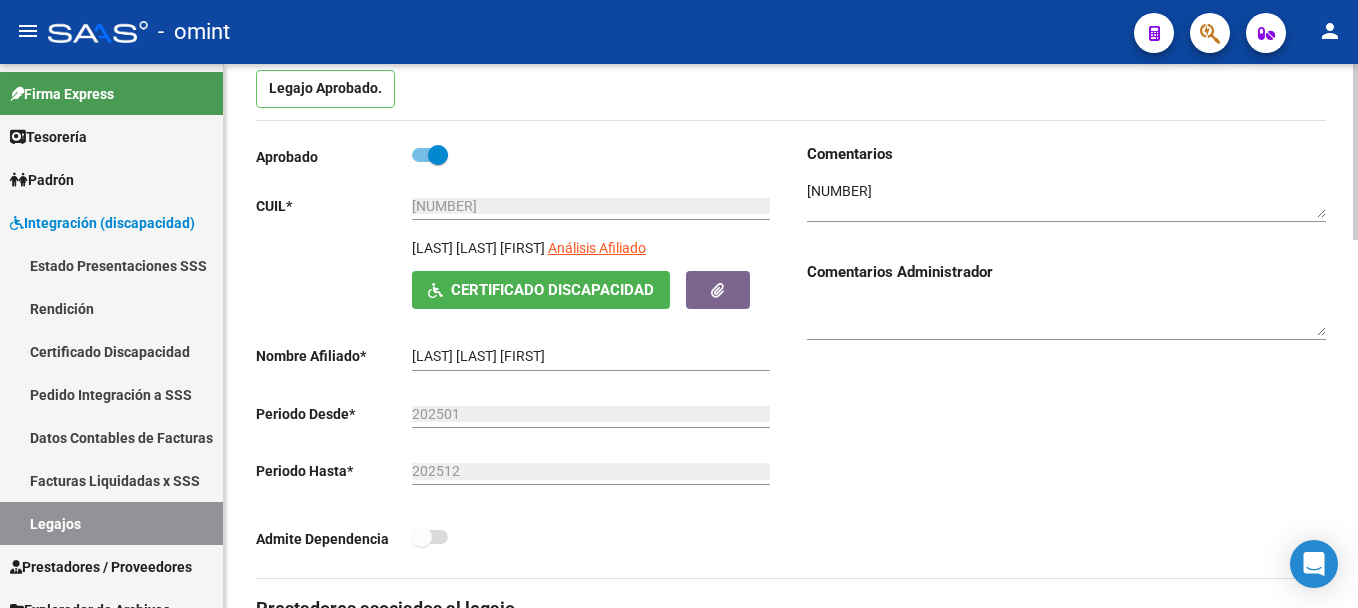 scroll, scrollTop: 200, scrollLeft: 0, axis: vertical 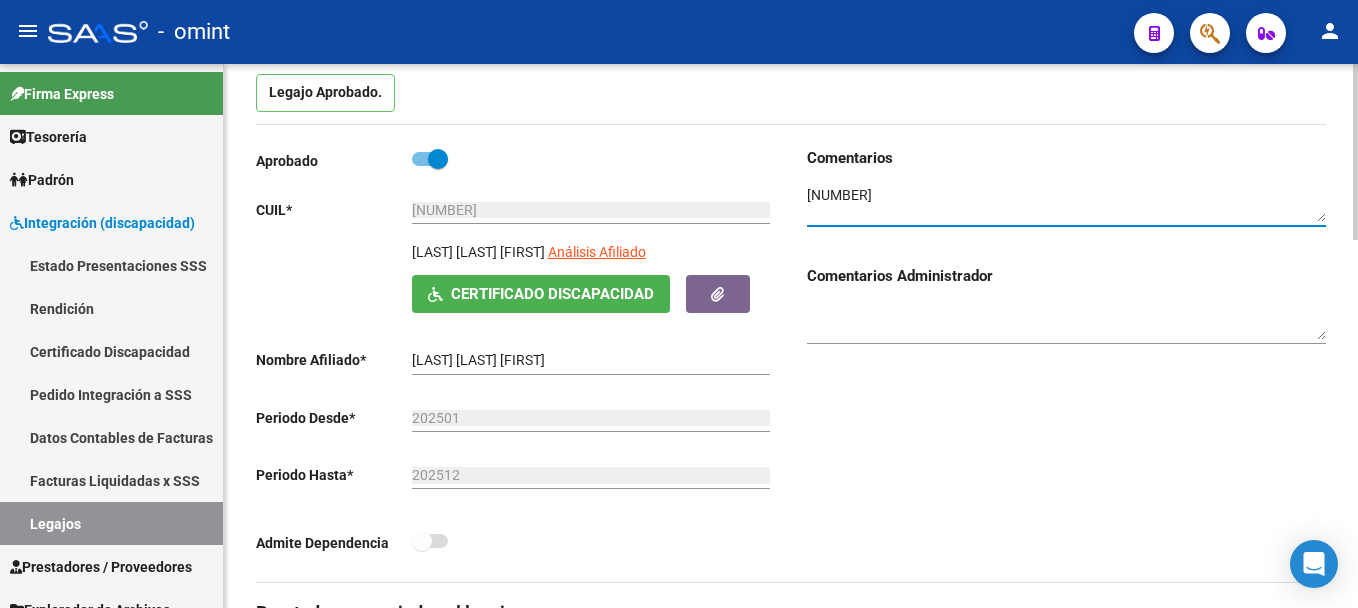 click at bounding box center (1066, 204) 